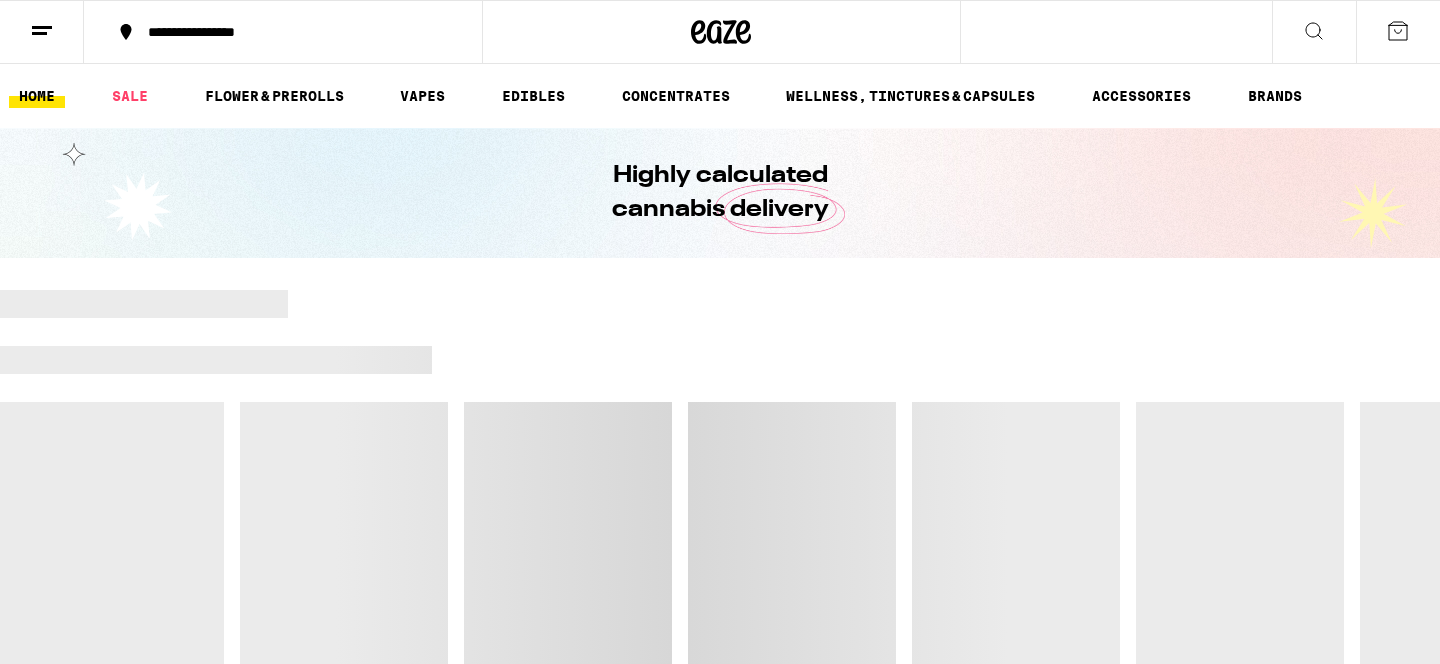 scroll, scrollTop: 0, scrollLeft: 0, axis: both 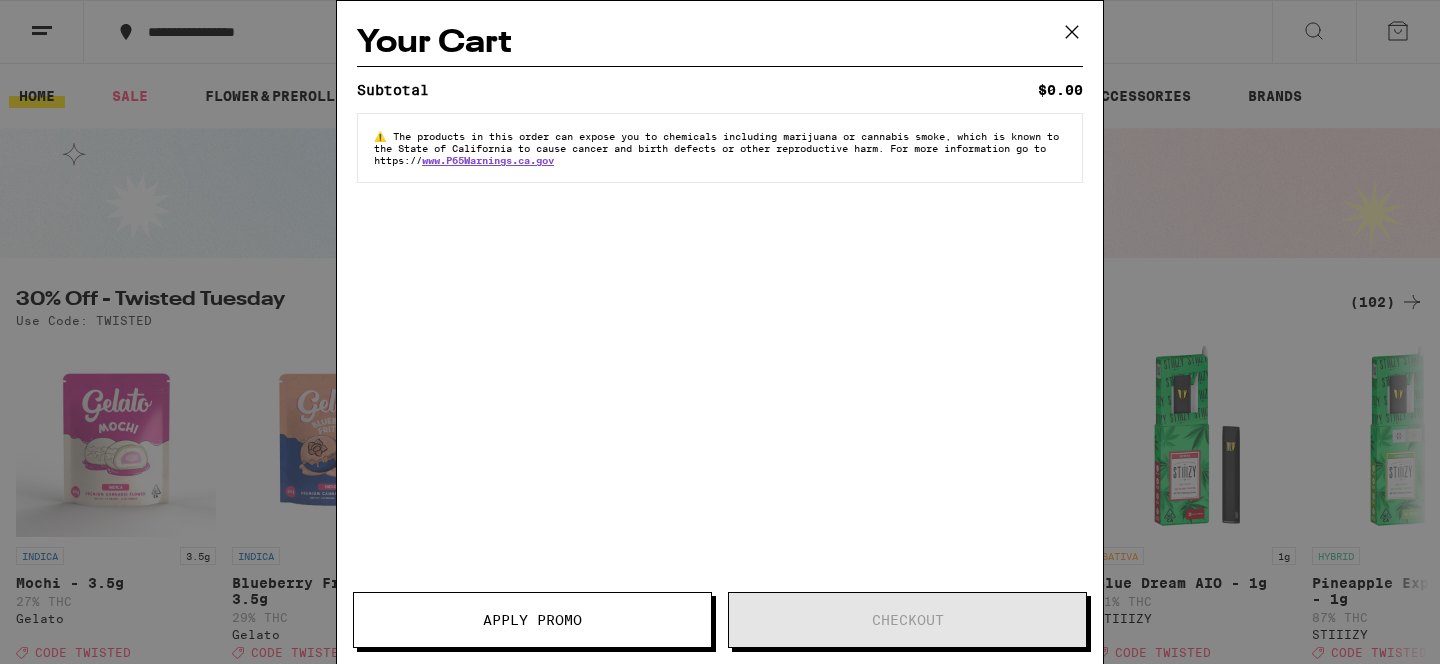click 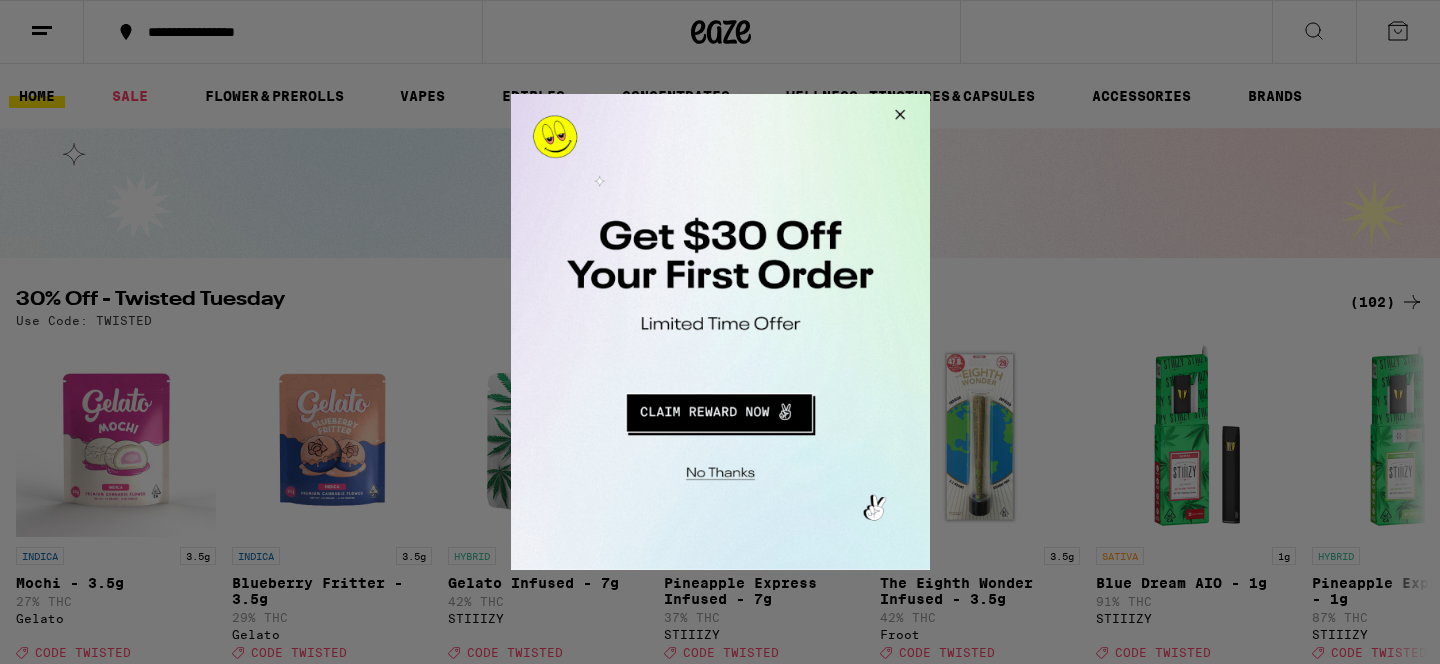 scroll, scrollTop: 0, scrollLeft: 0, axis: both 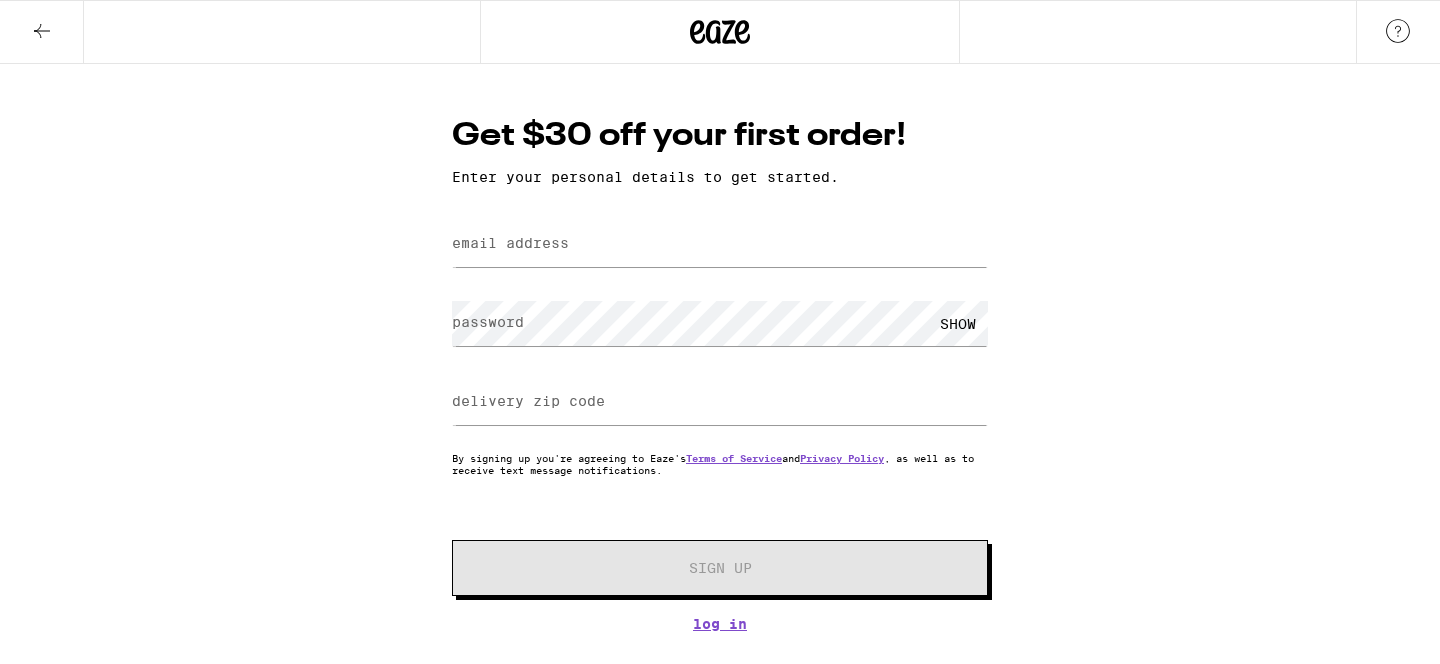 click on "email address" at bounding box center (510, 243) 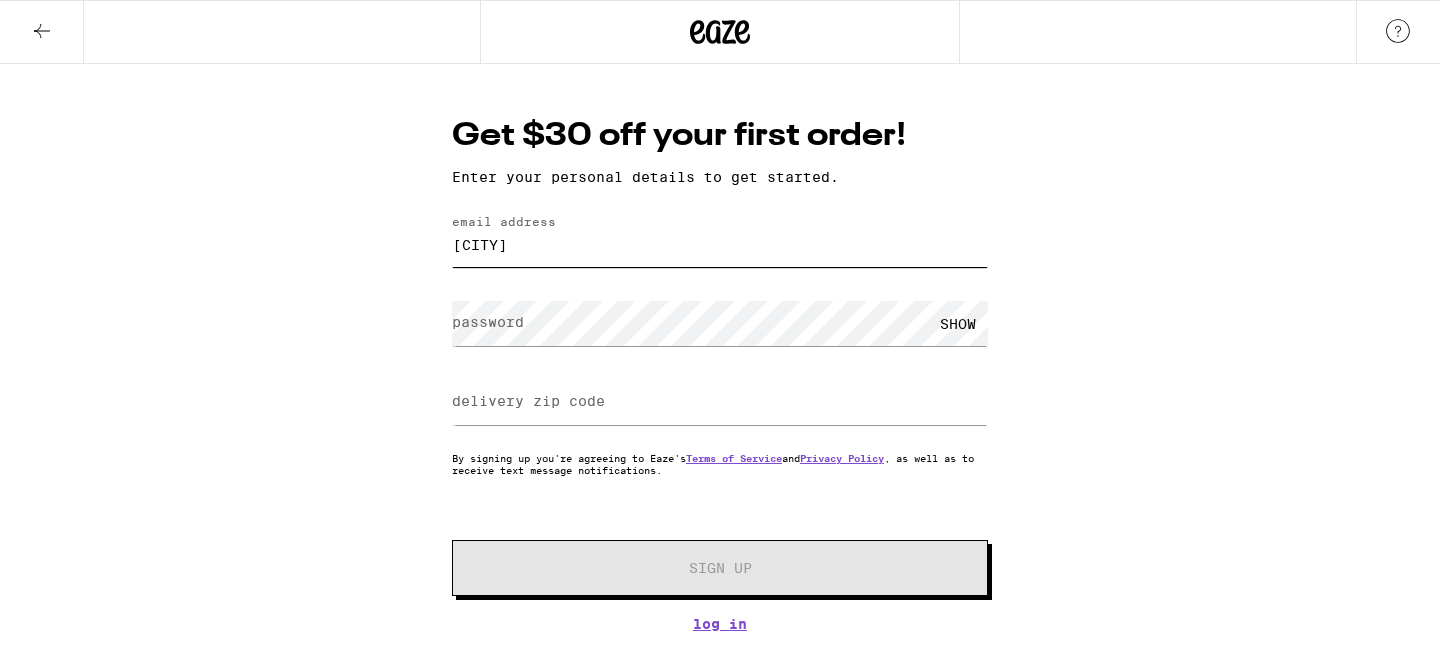 scroll, scrollTop: 0, scrollLeft: 0, axis: both 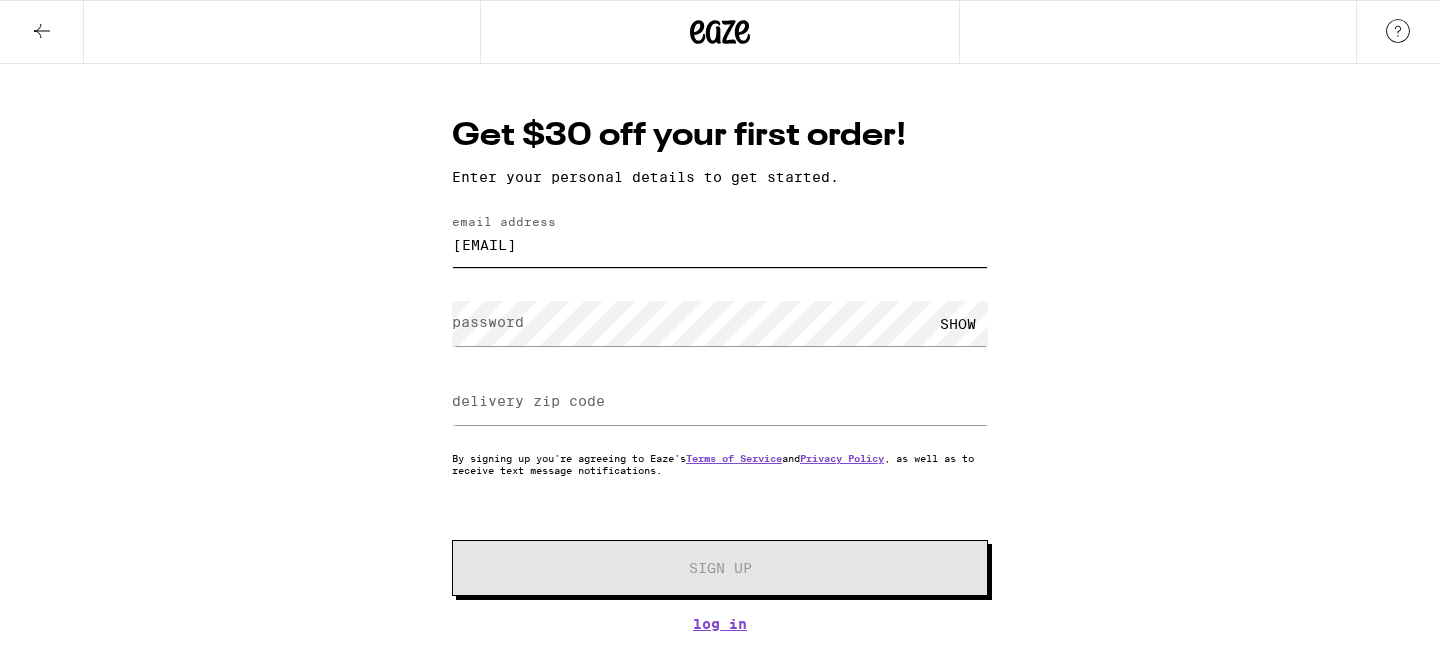 type on "lincoln@farmtopeople.com" 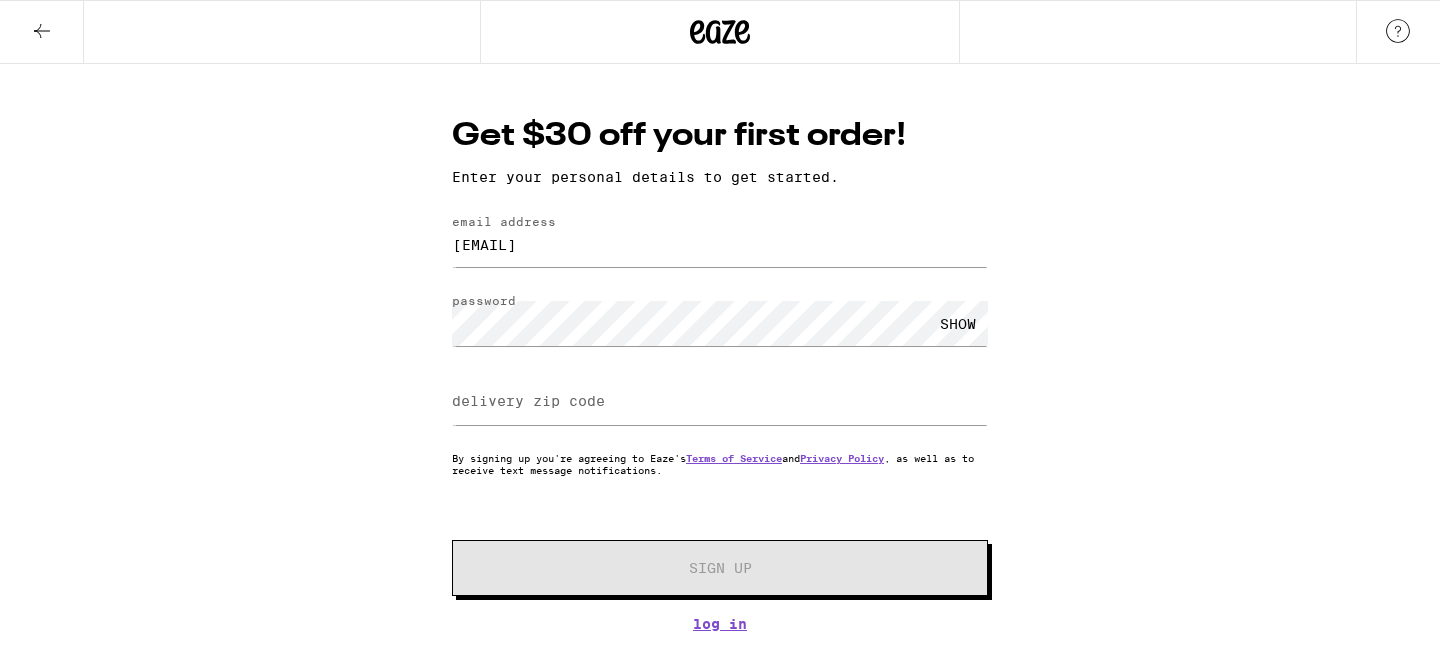 click on "delivery zip code" at bounding box center [528, 401] 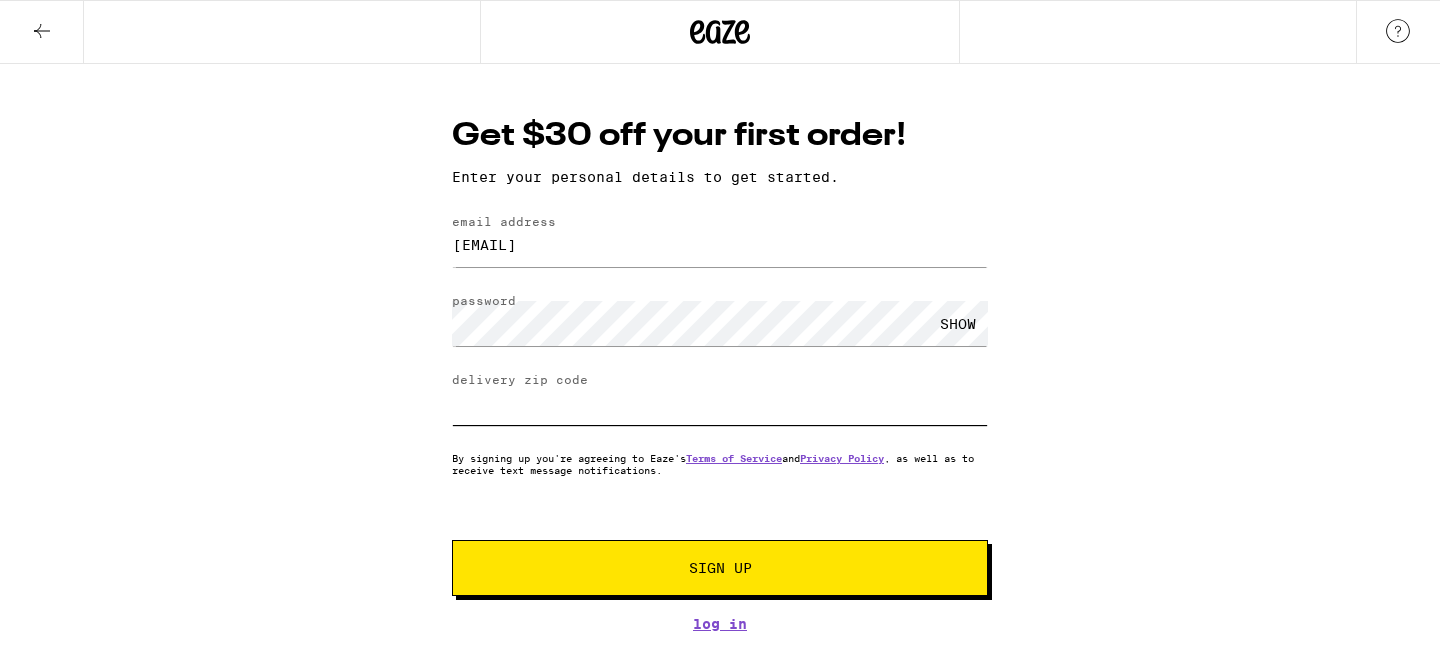 type on "92037" 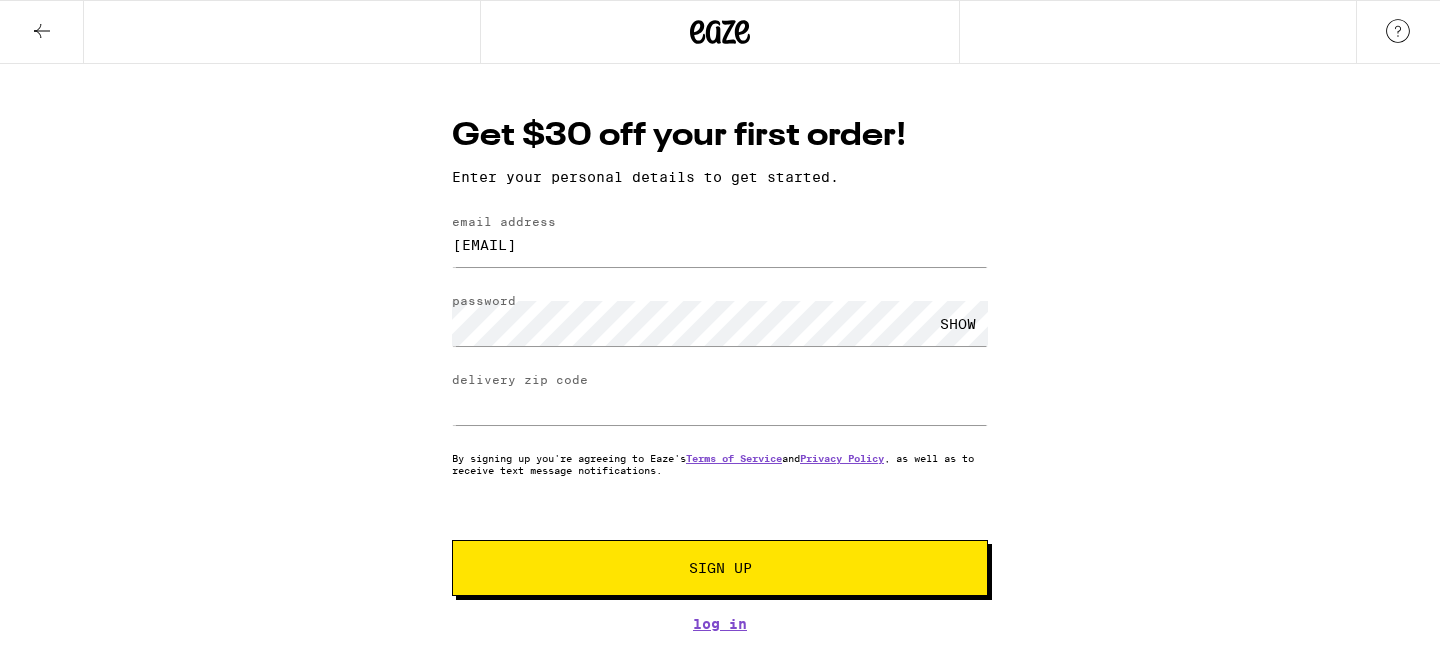 click on "Sign Up" at bounding box center (720, 568) 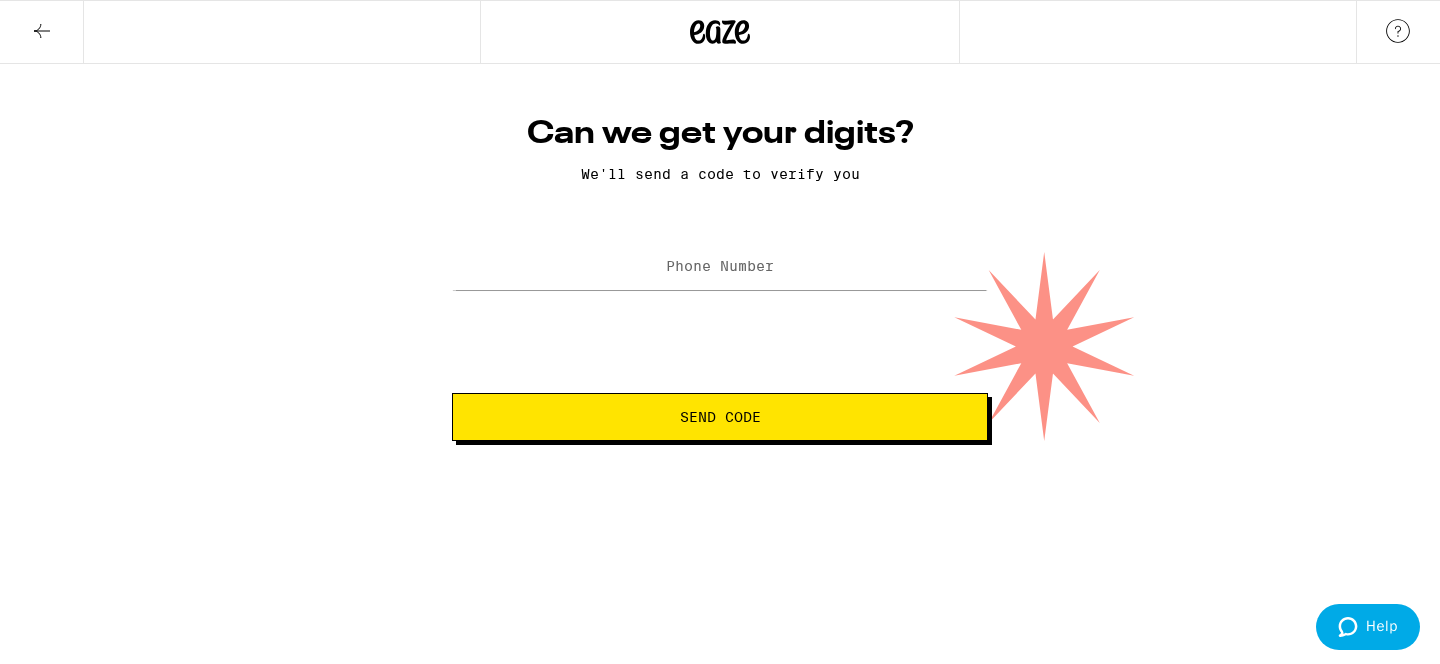 click on "Phone Number" at bounding box center (720, 266) 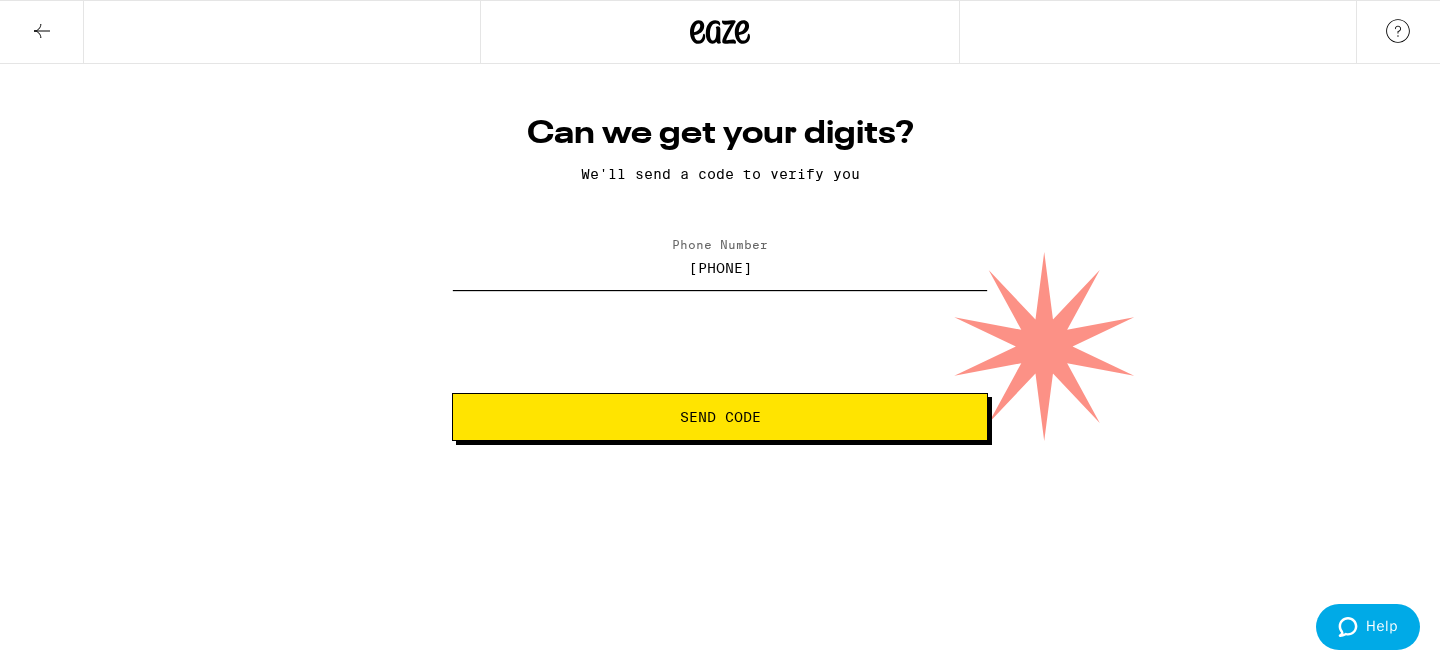 type on "(317) 616-4289" 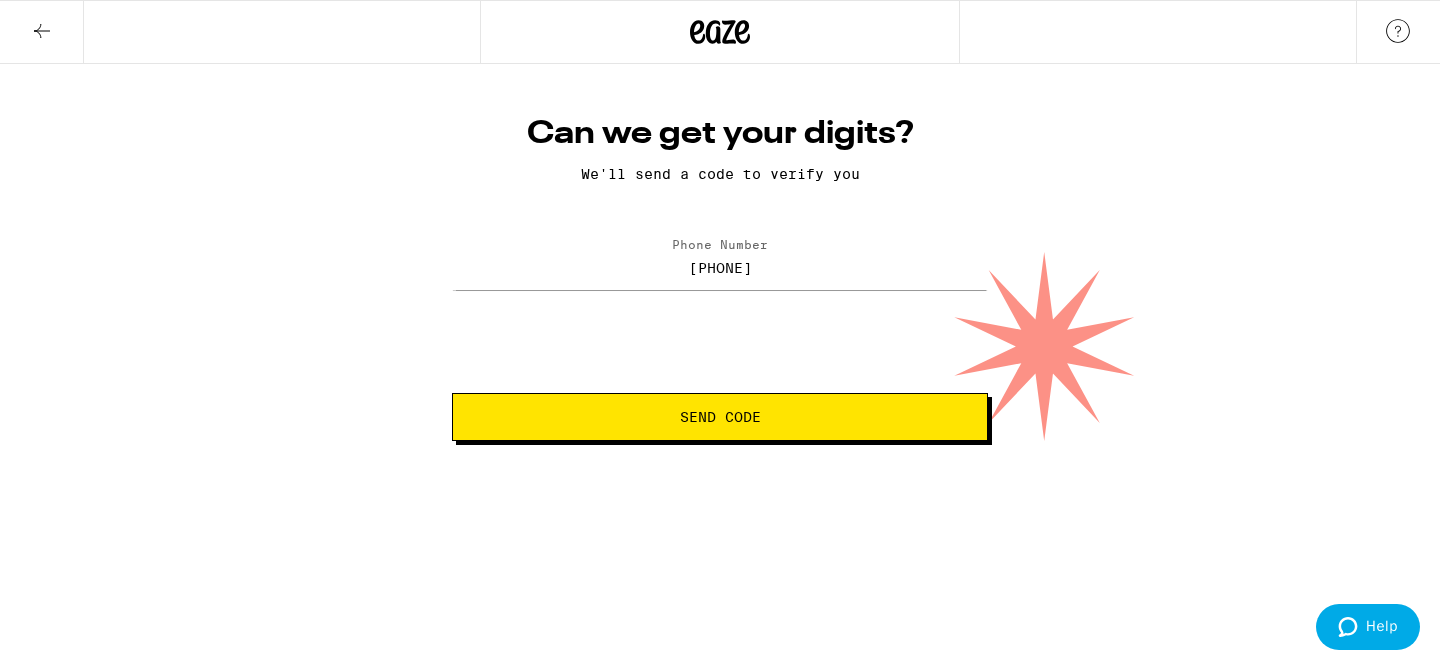 click on "Send Code" at bounding box center [720, 417] 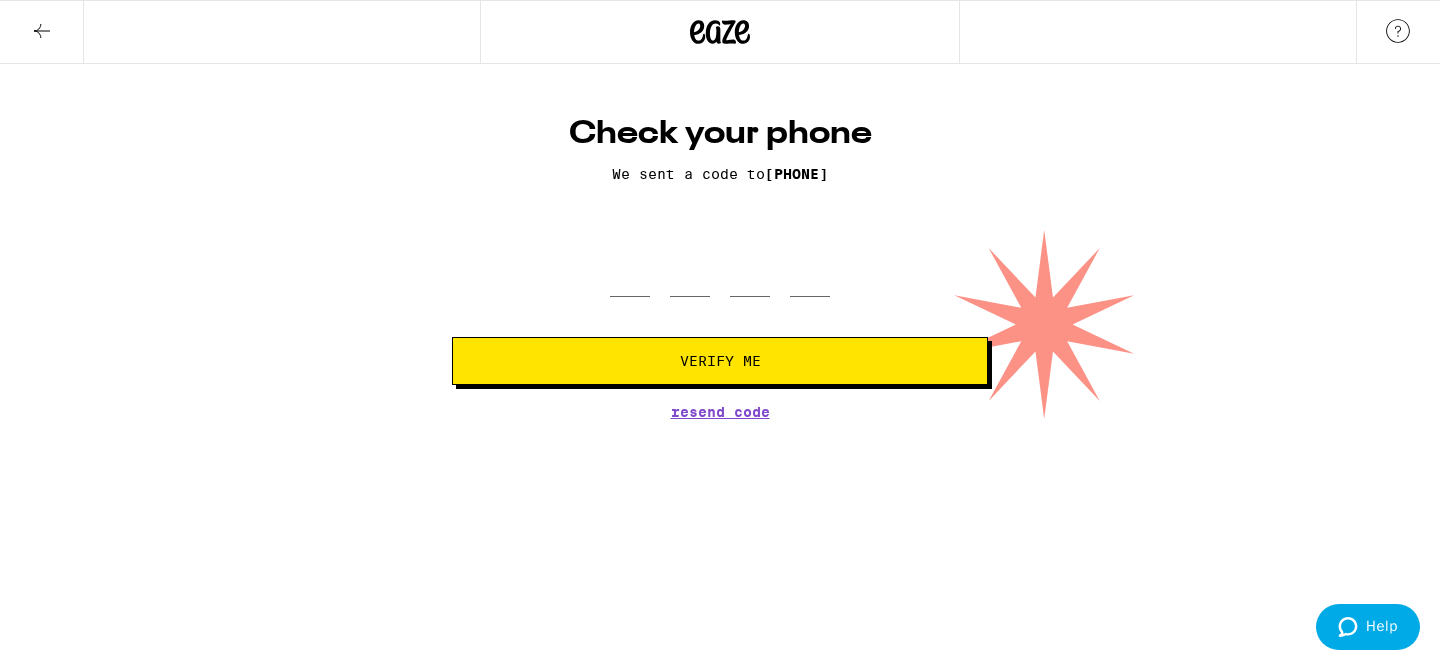 click 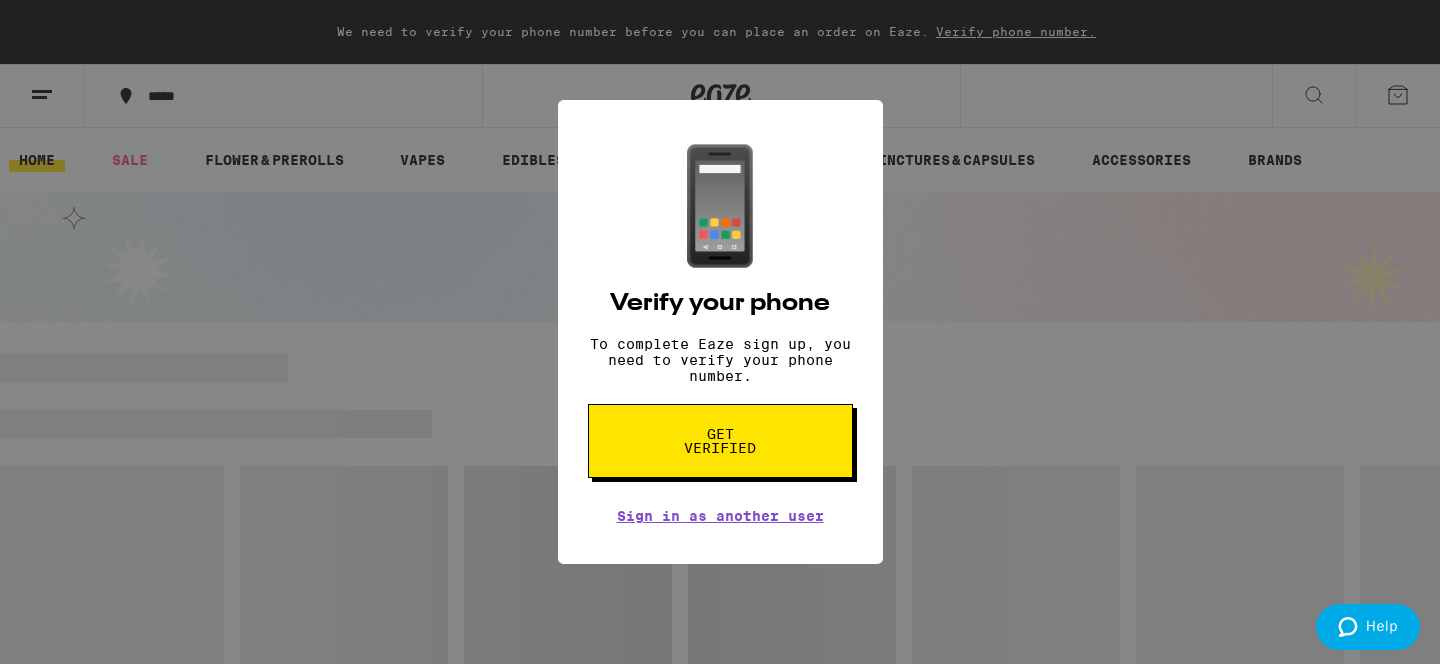click on "Get verified" at bounding box center [720, 441] 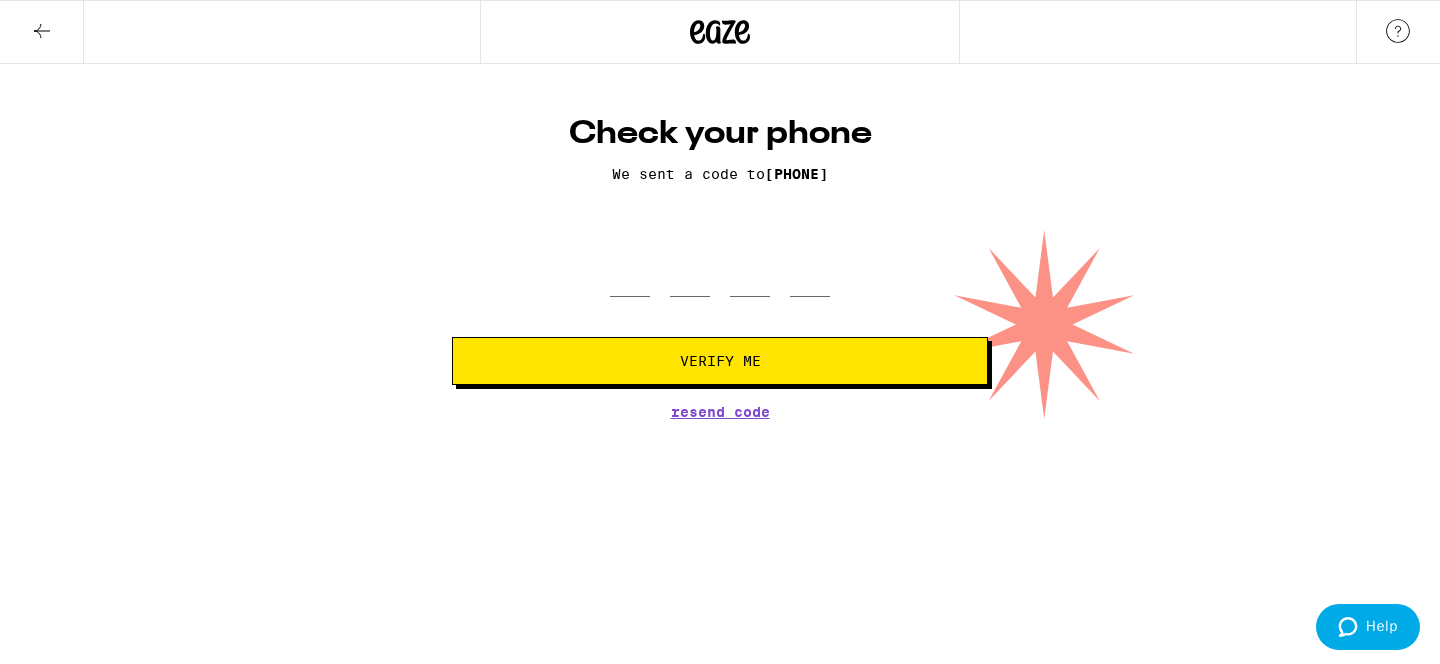 click on "(317) 616-4289" at bounding box center [796, 174] 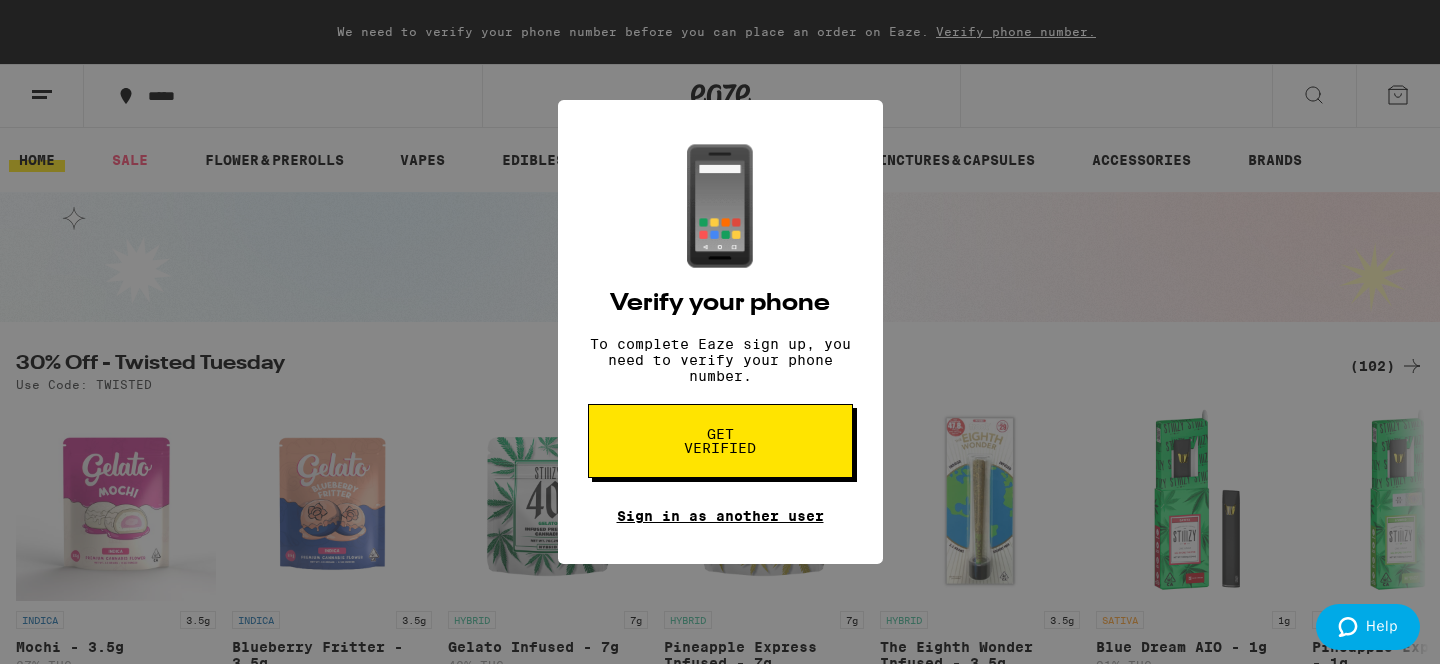 scroll, scrollTop: 0, scrollLeft: 0, axis: both 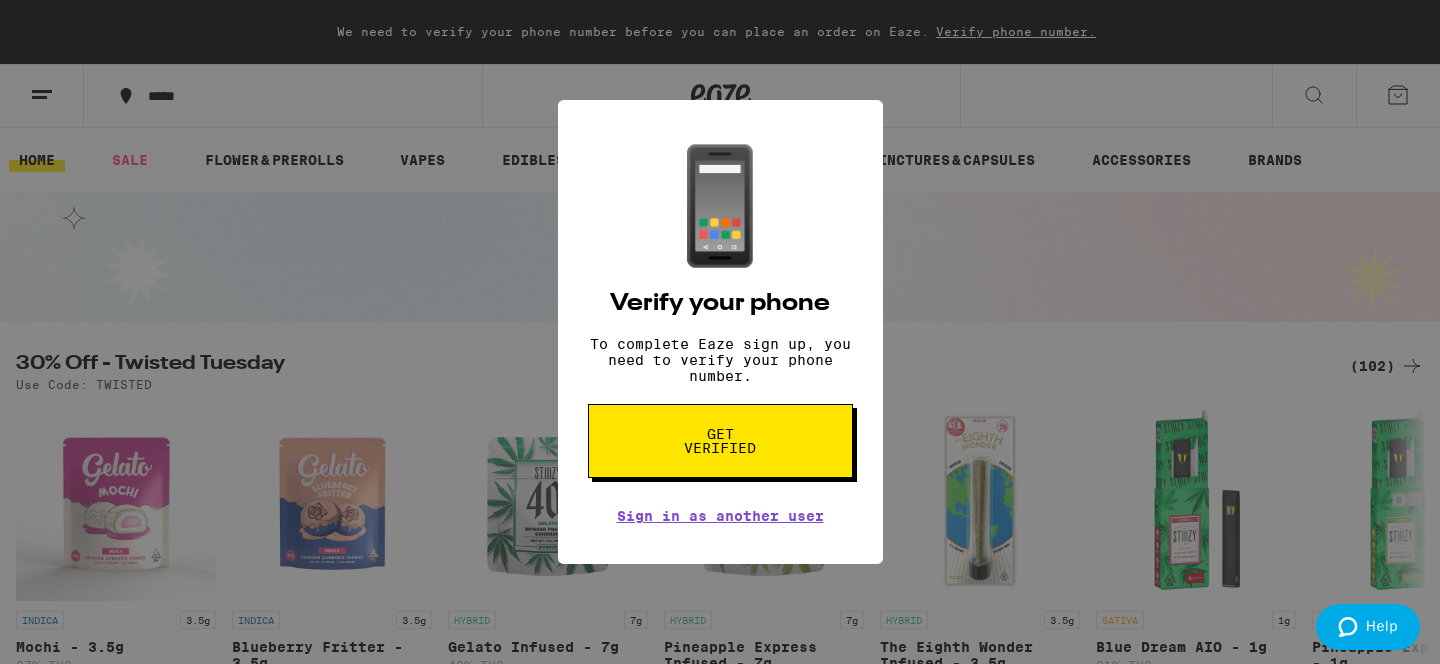 click on "📱 Verify your phone To complete Eaze sign up, you need to verify your phone number. Get verified Sign in as another user" at bounding box center (720, 332) 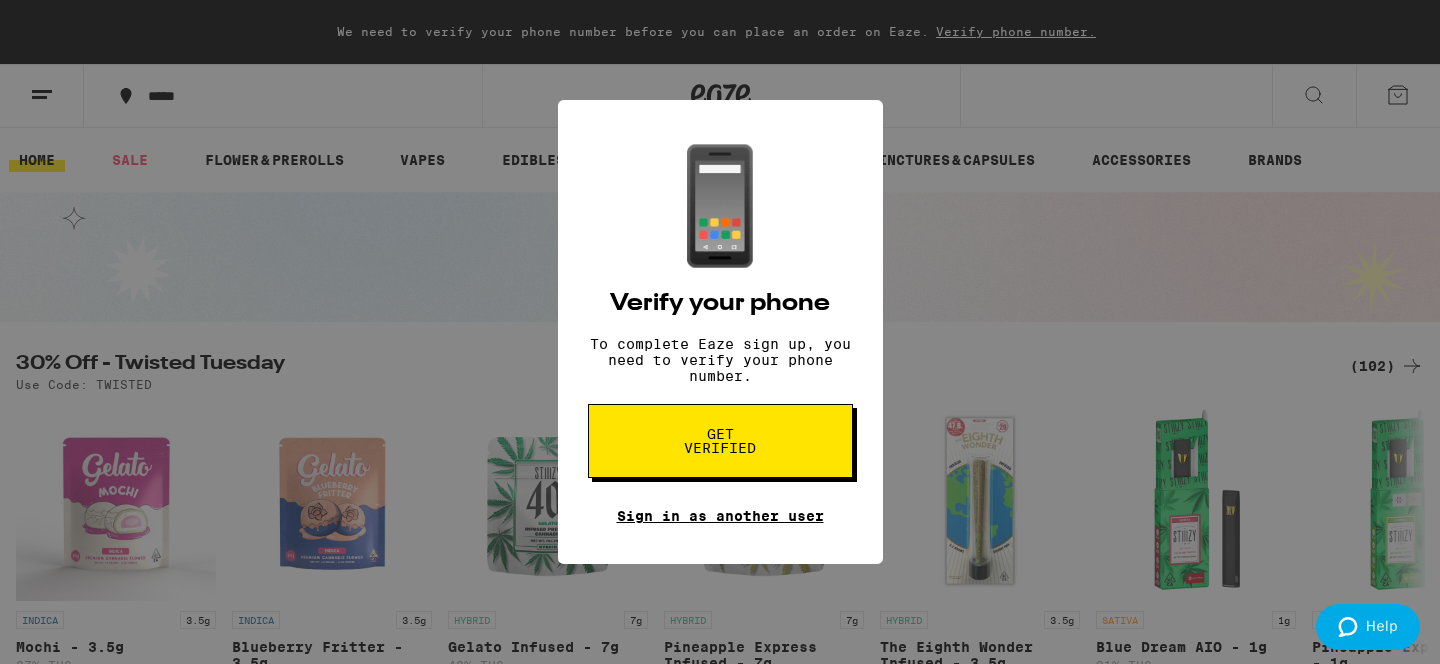 click on "Sign in as another user" at bounding box center [720, 516] 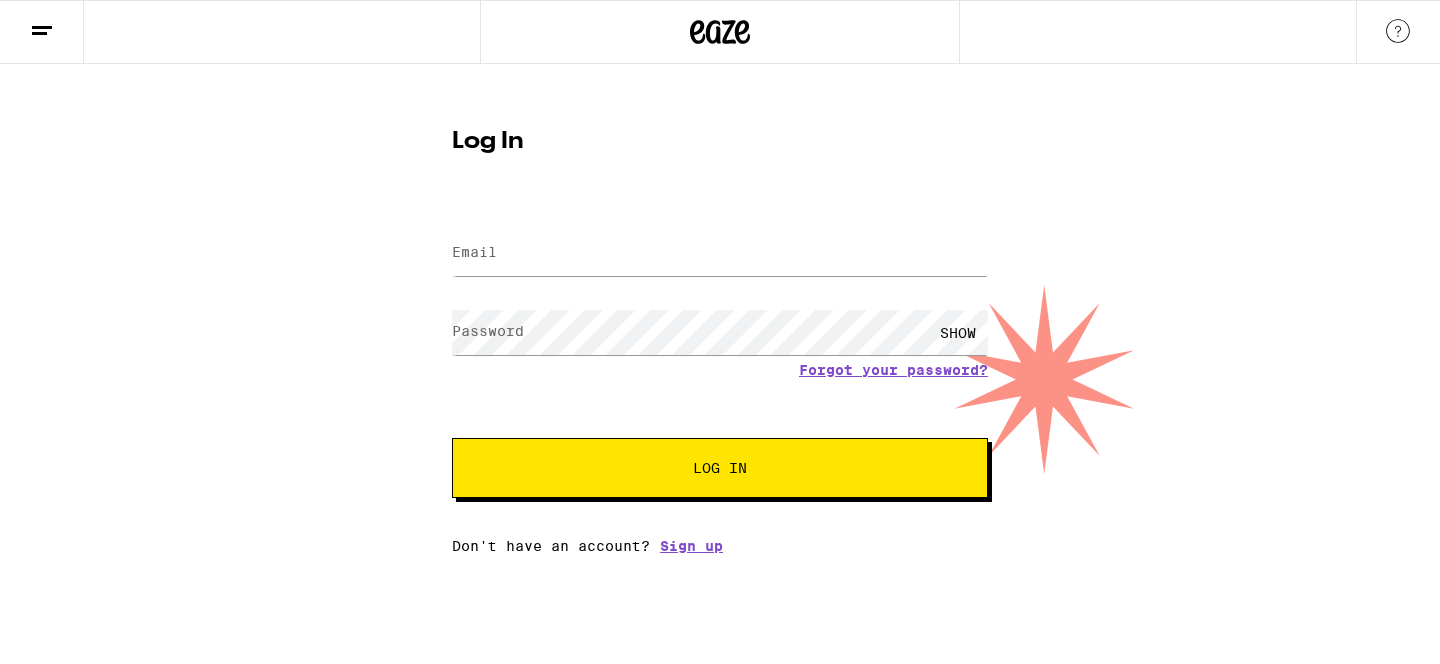 scroll, scrollTop: 0, scrollLeft: 0, axis: both 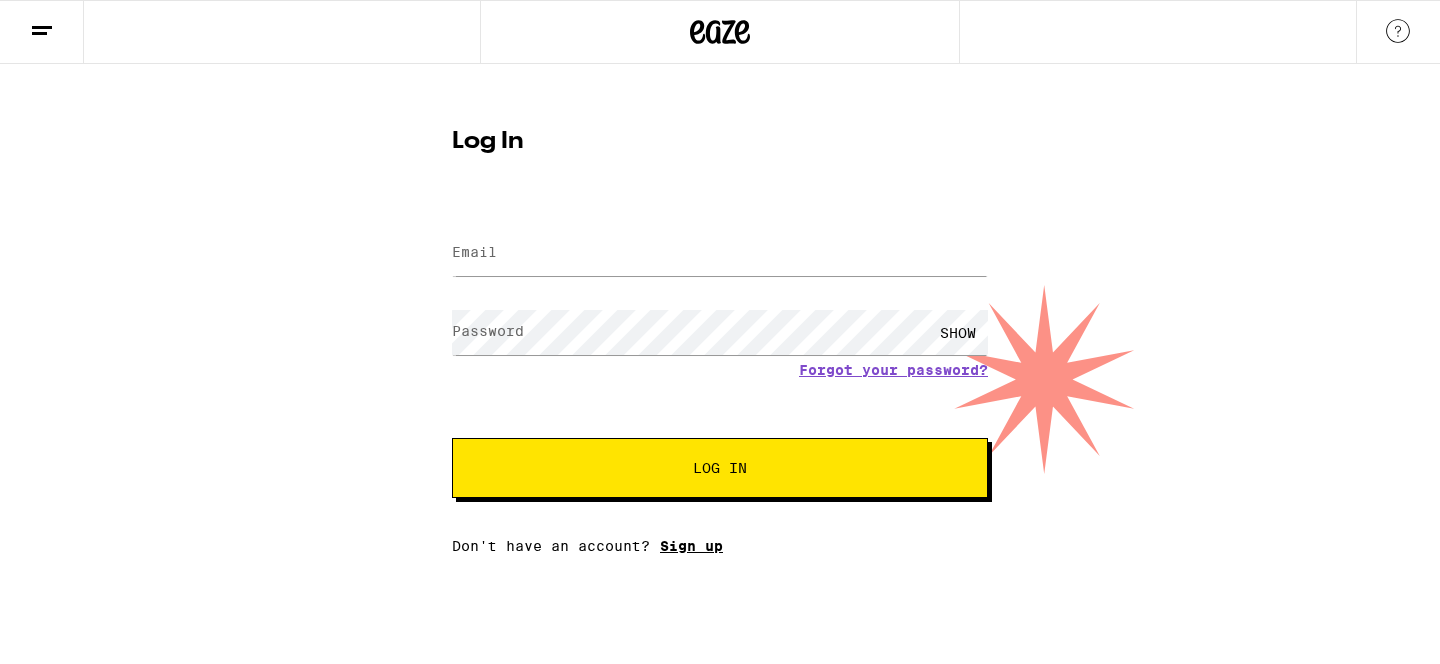 click on "Sign up" at bounding box center [691, 546] 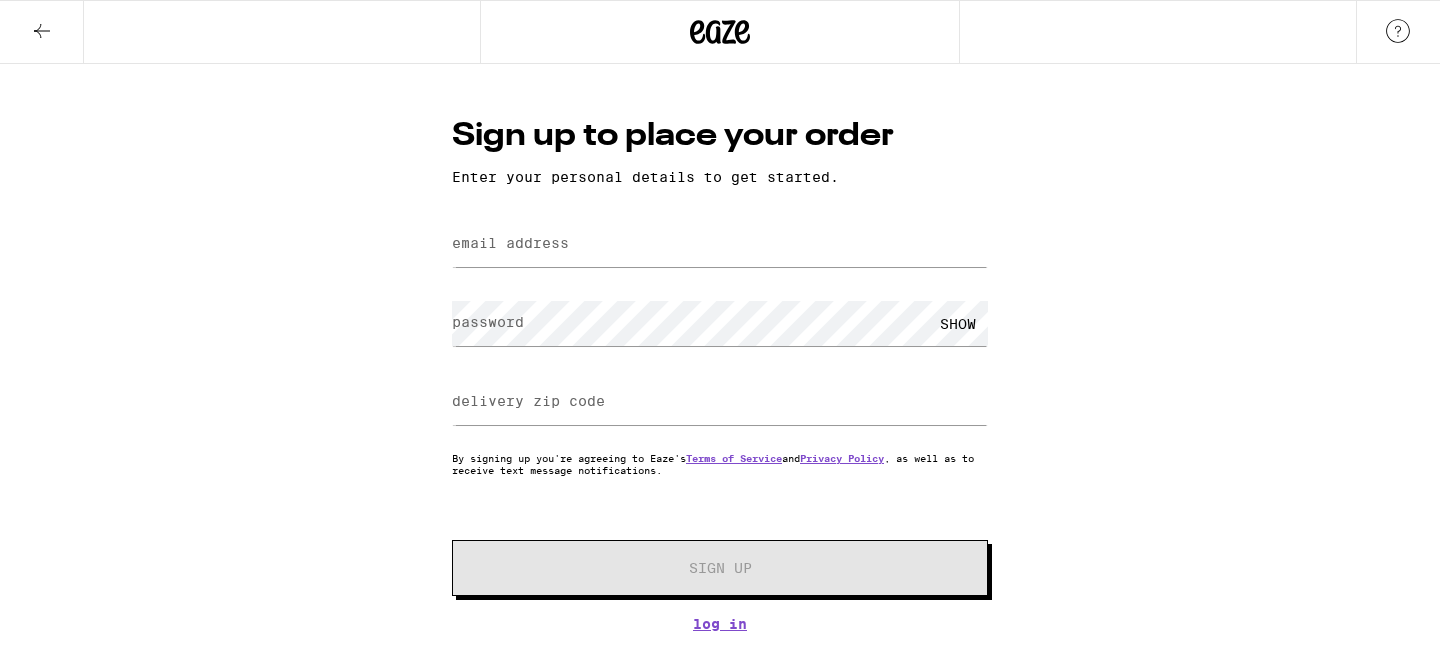 click on "email address" at bounding box center (510, 243) 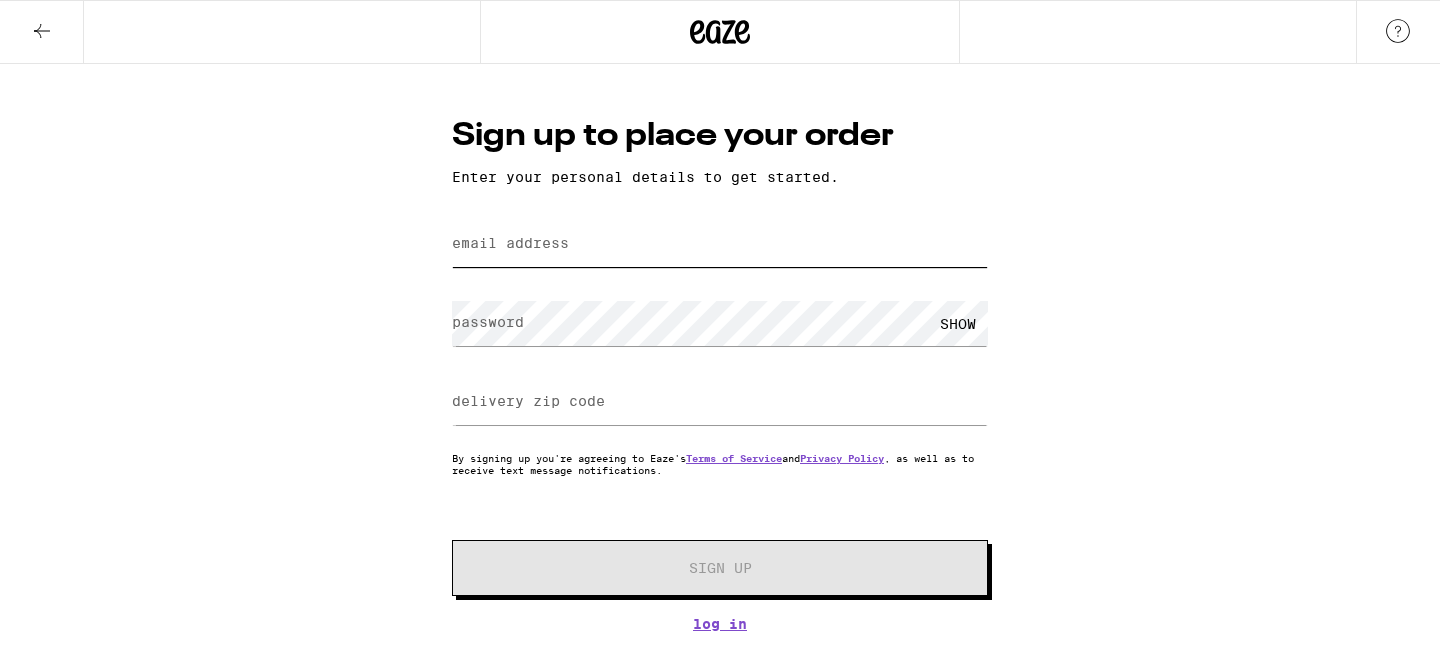 scroll, scrollTop: 0, scrollLeft: 0, axis: both 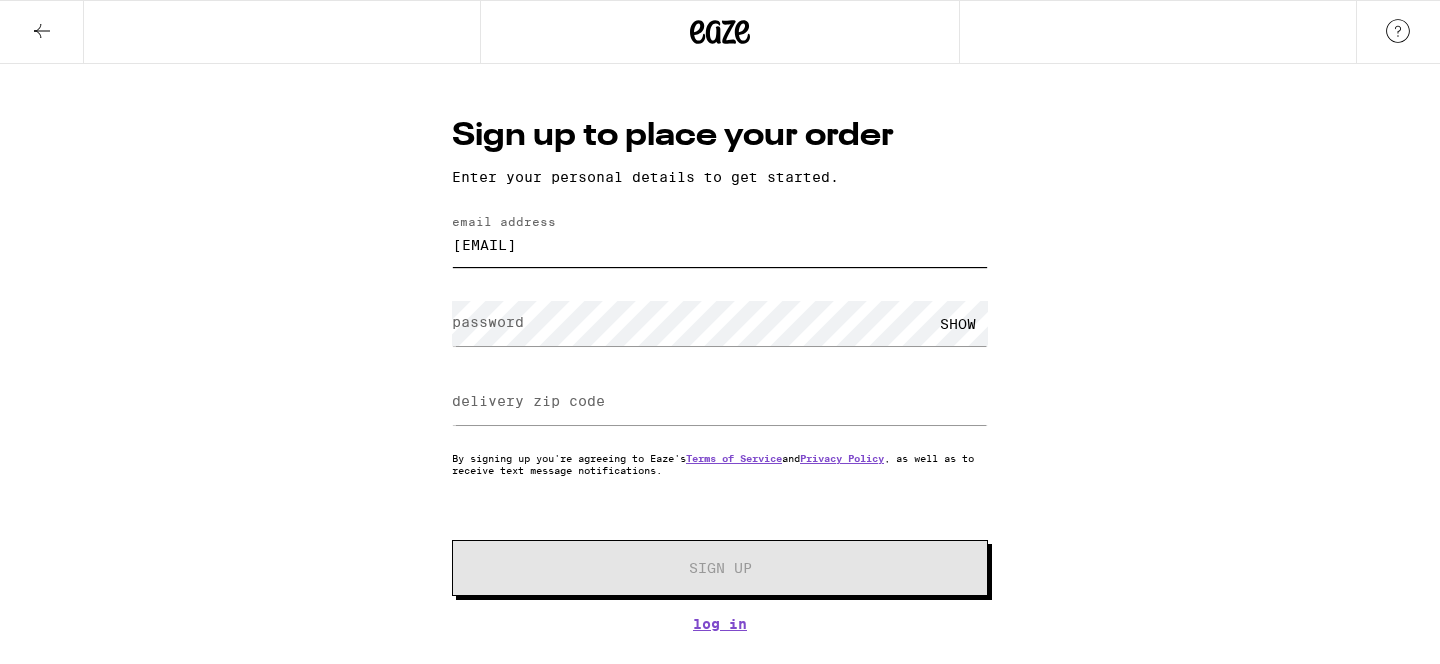 type on "[EMAIL]" 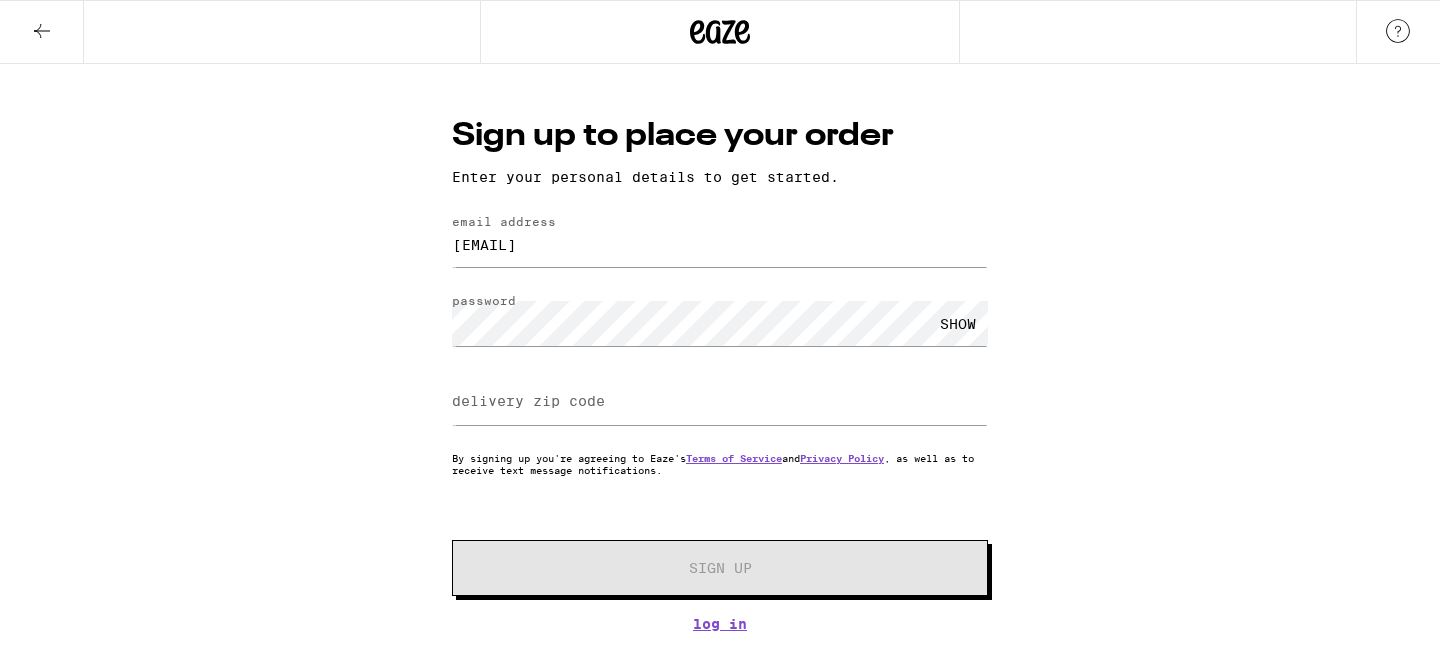 click on "delivery zip code" at bounding box center [528, 401] 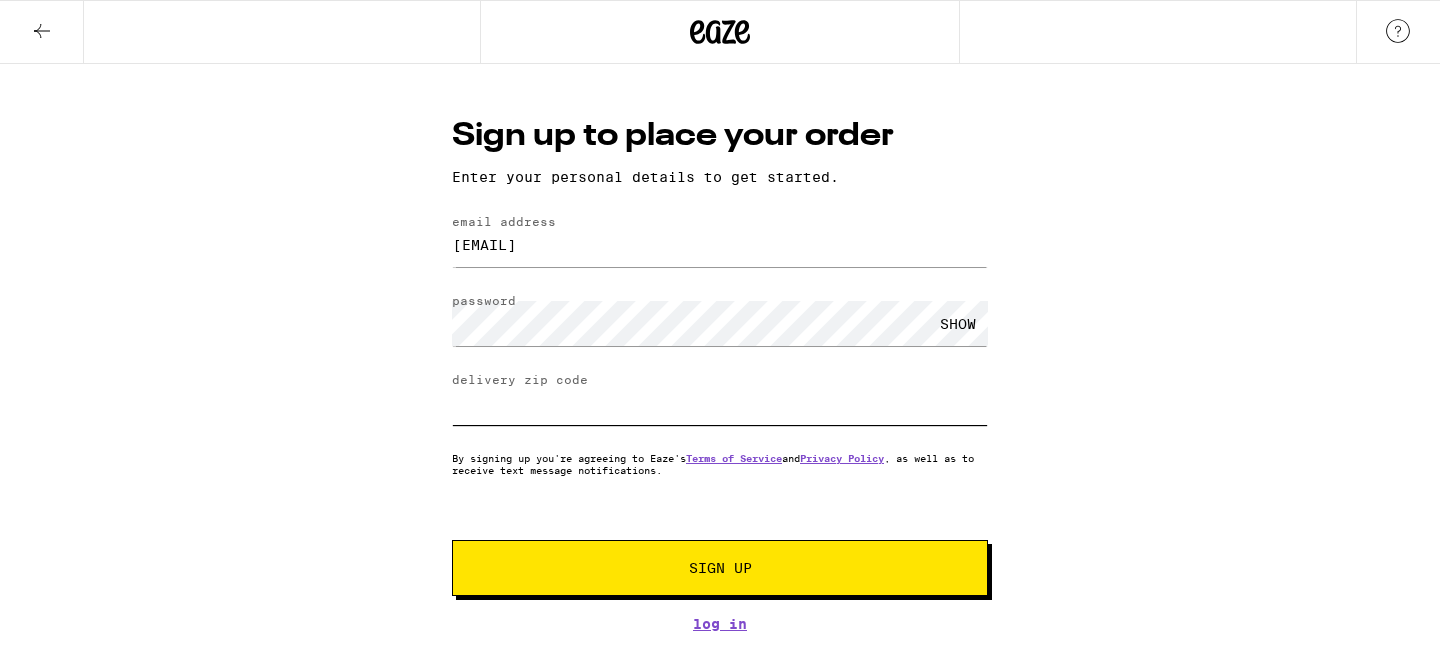 type on "92037" 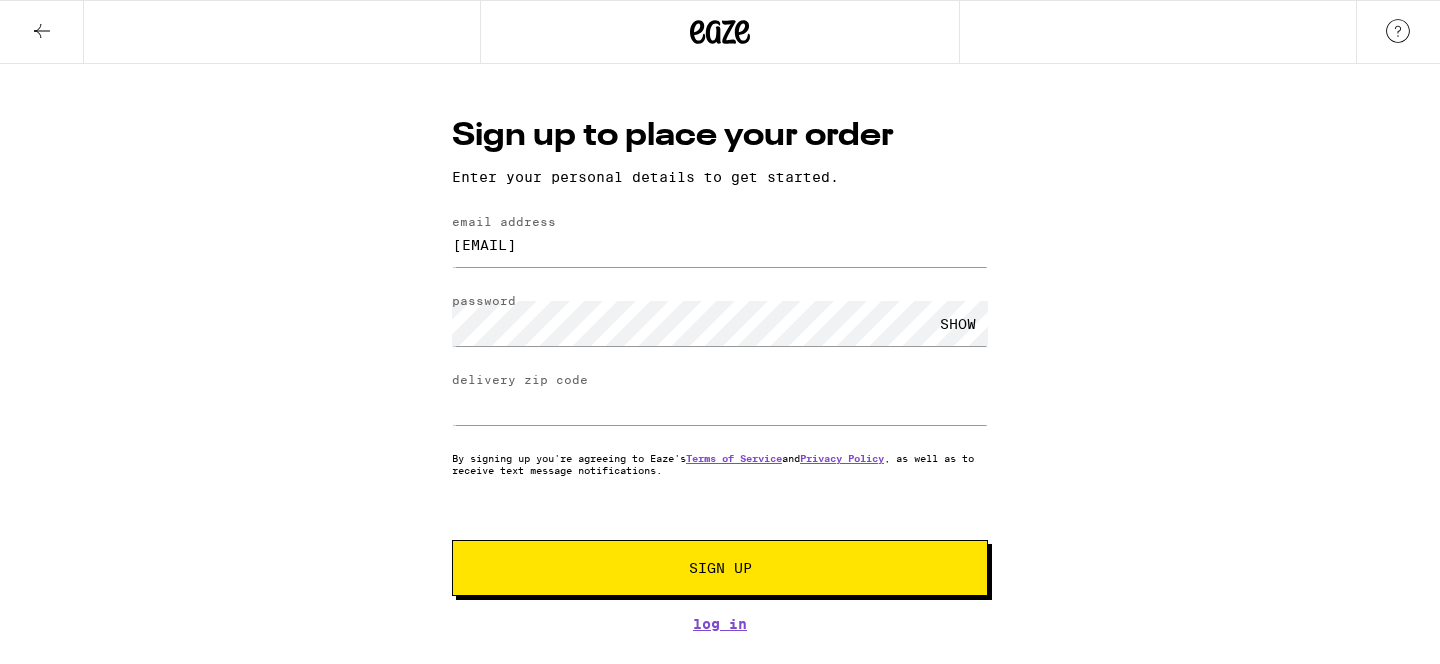 click on "Sign Up" at bounding box center (720, 568) 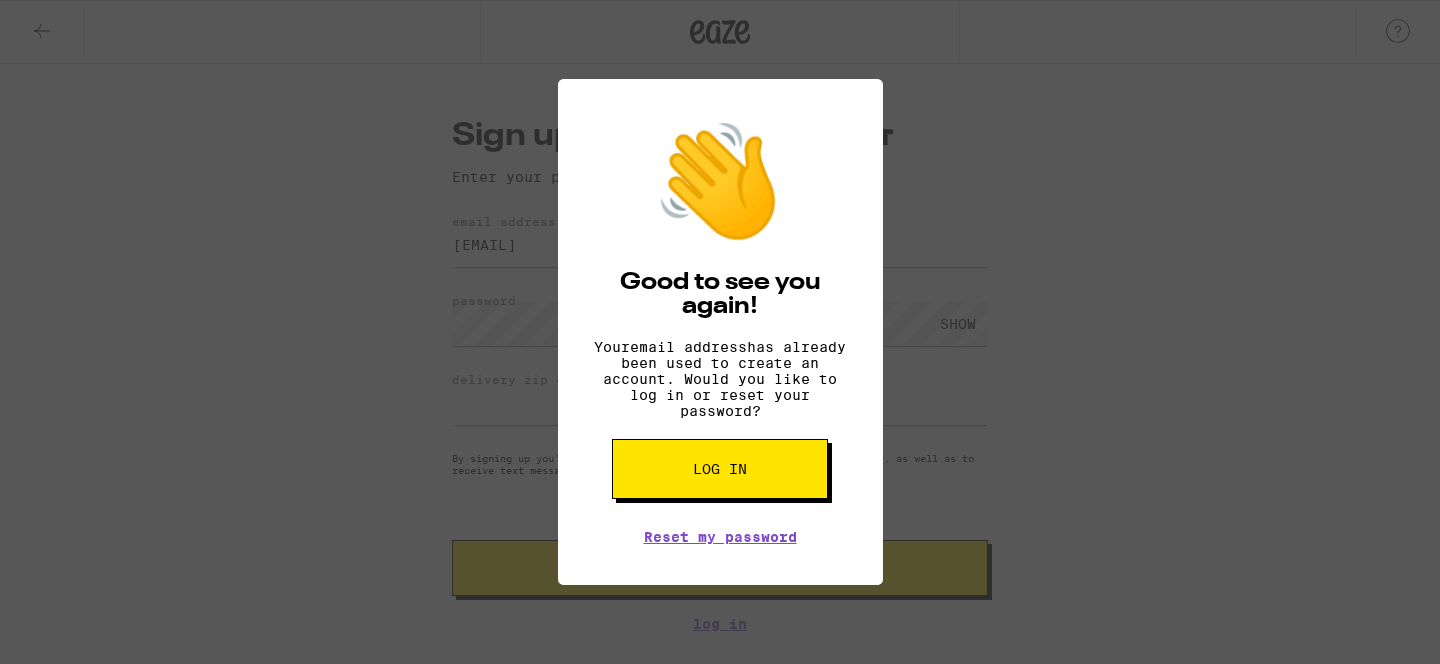 click on "👋 Good to see you again! Your  email address  has already been used to create an account. Would you like to log in or reset your password? Log in Reset my password" at bounding box center [720, 332] 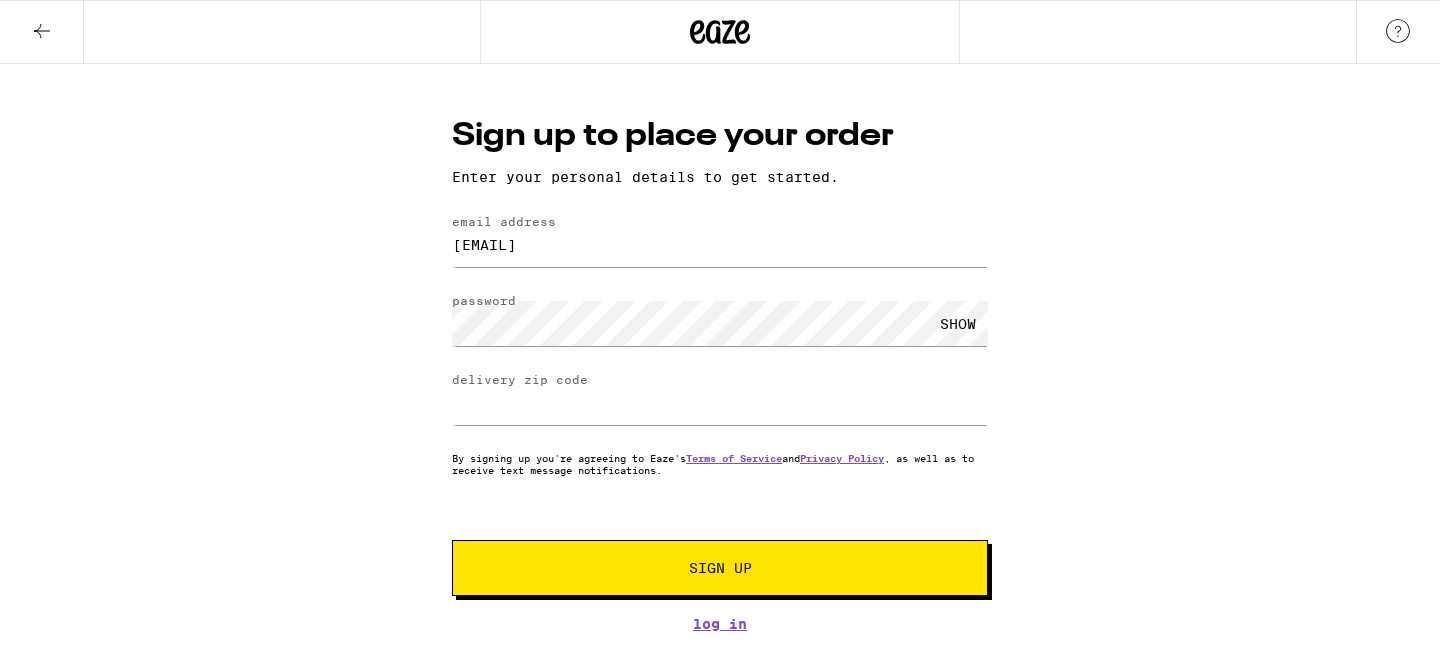 click 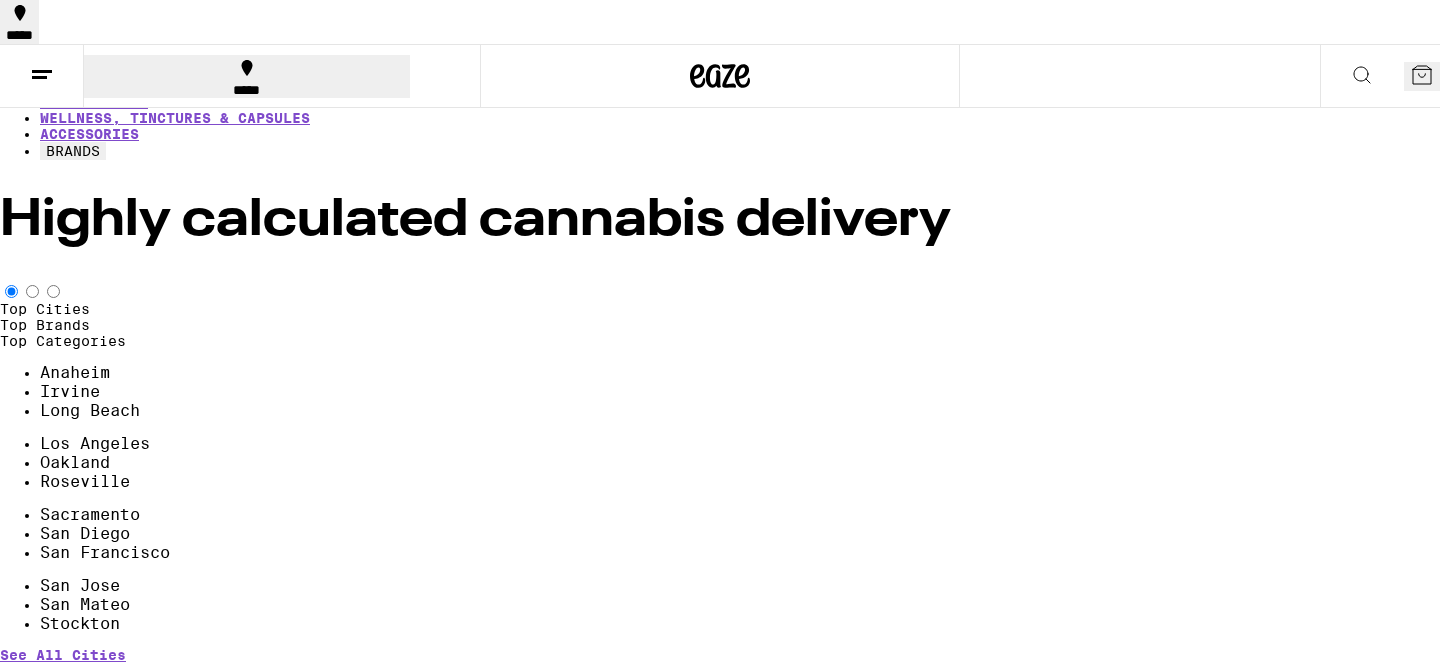 scroll, scrollTop: 0, scrollLeft: 0, axis: both 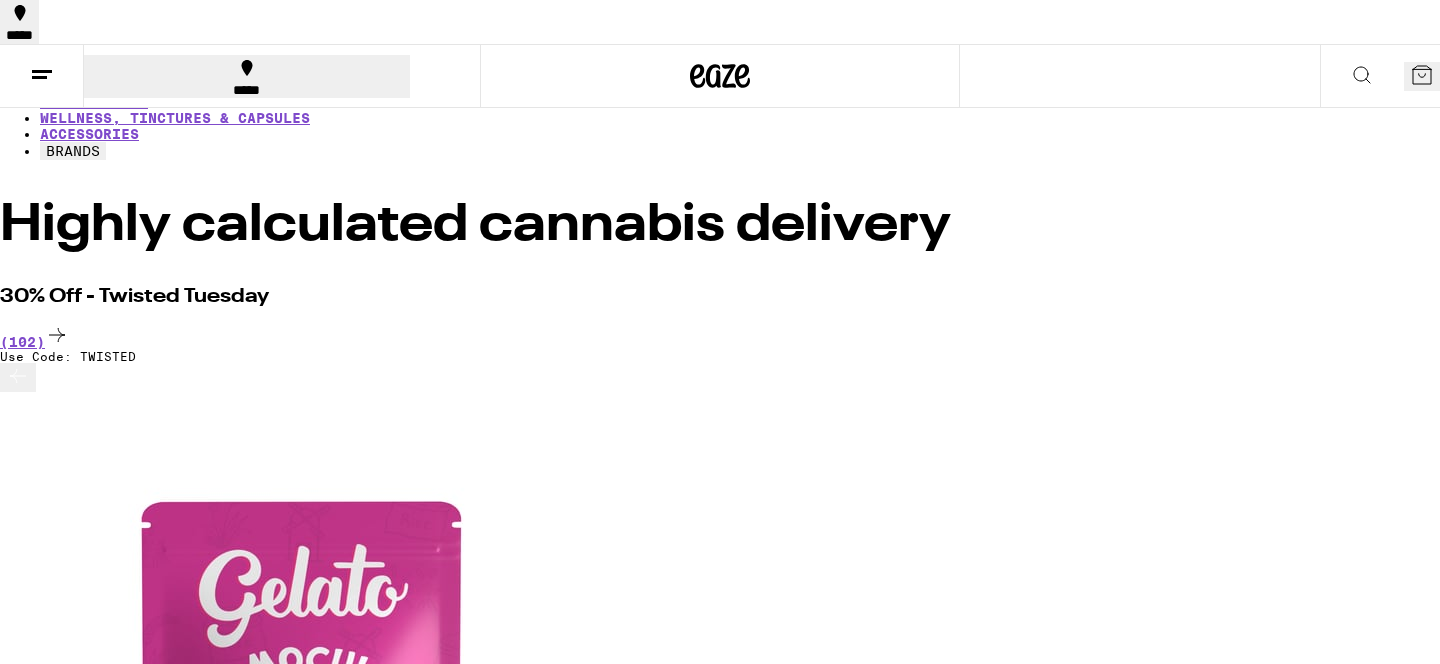 click 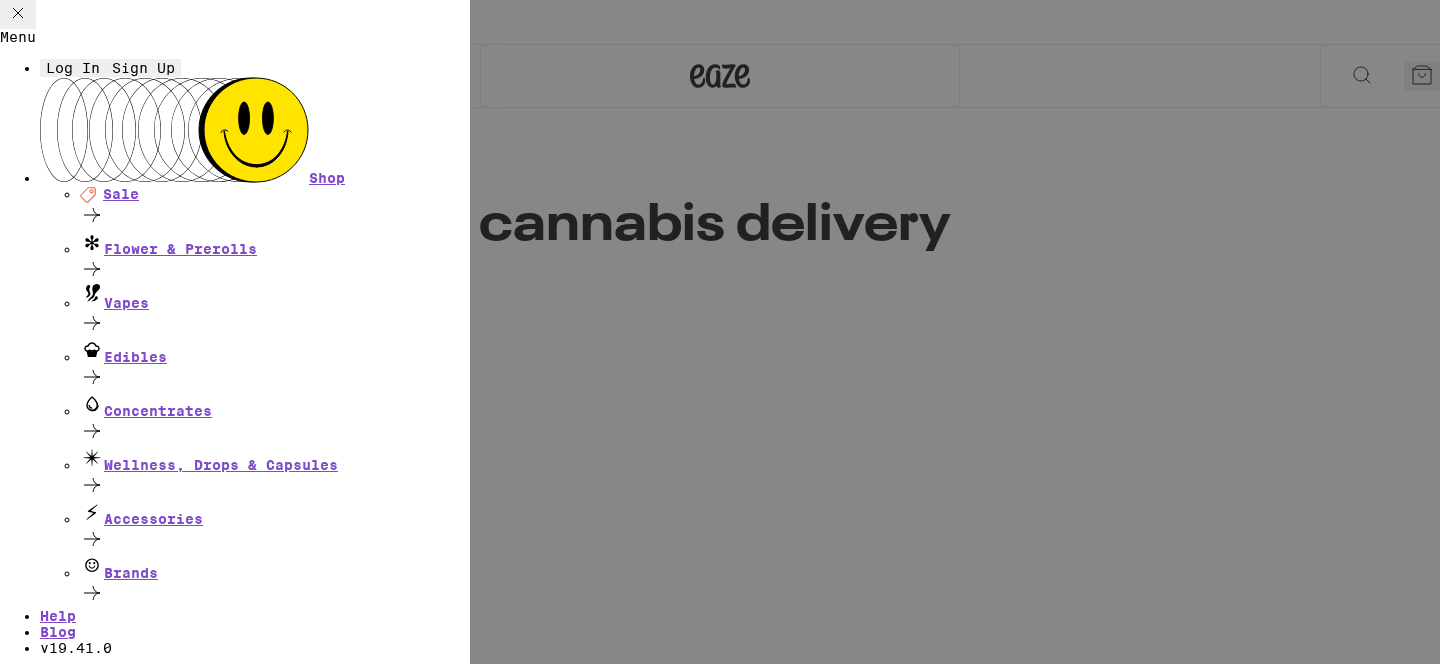 click on "Log In" at bounding box center (73, 68) 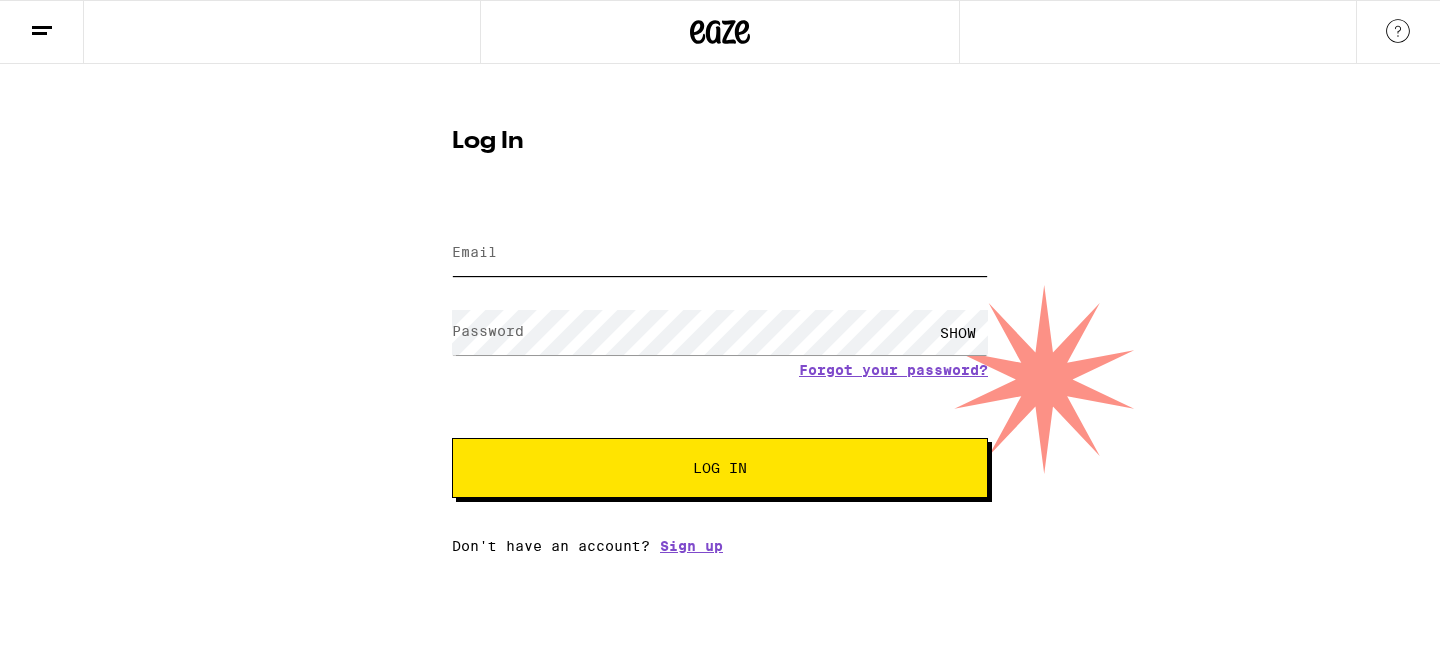 click on "Email" at bounding box center (720, 253) 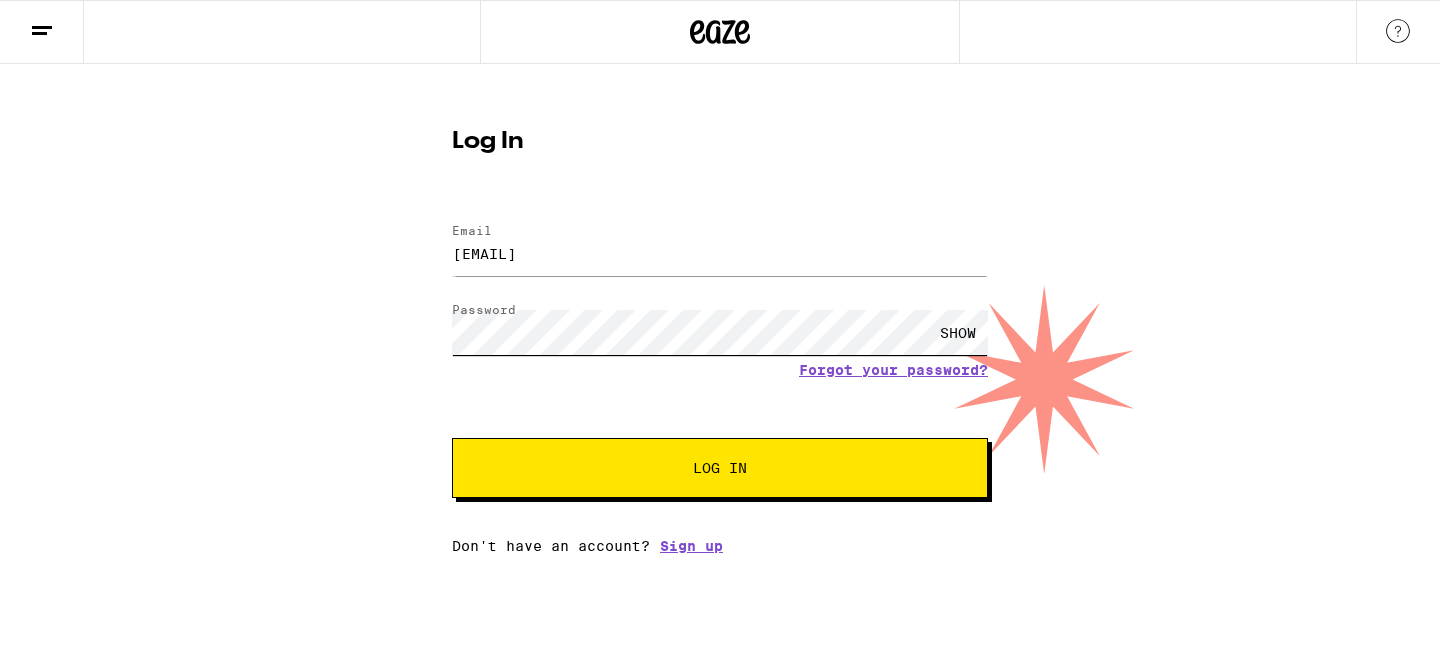 click on "Log In" at bounding box center [720, 468] 